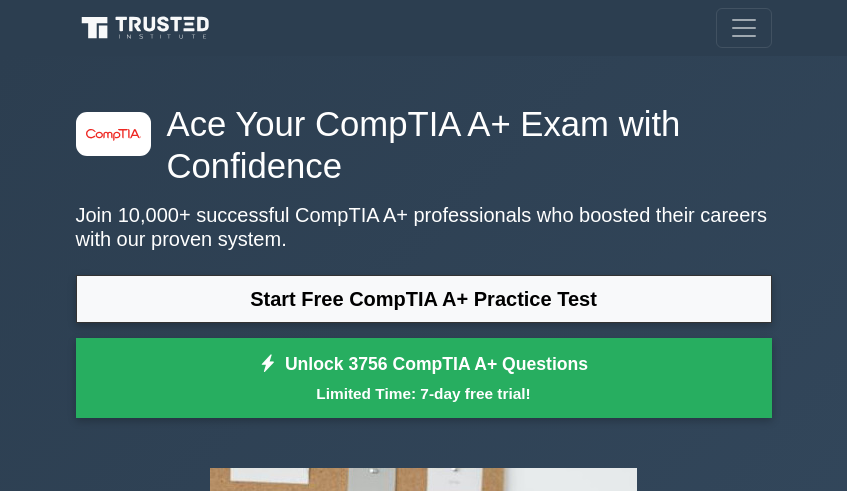 scroll, scrollTop: 100, scrollLeft: 0, axis: vertical 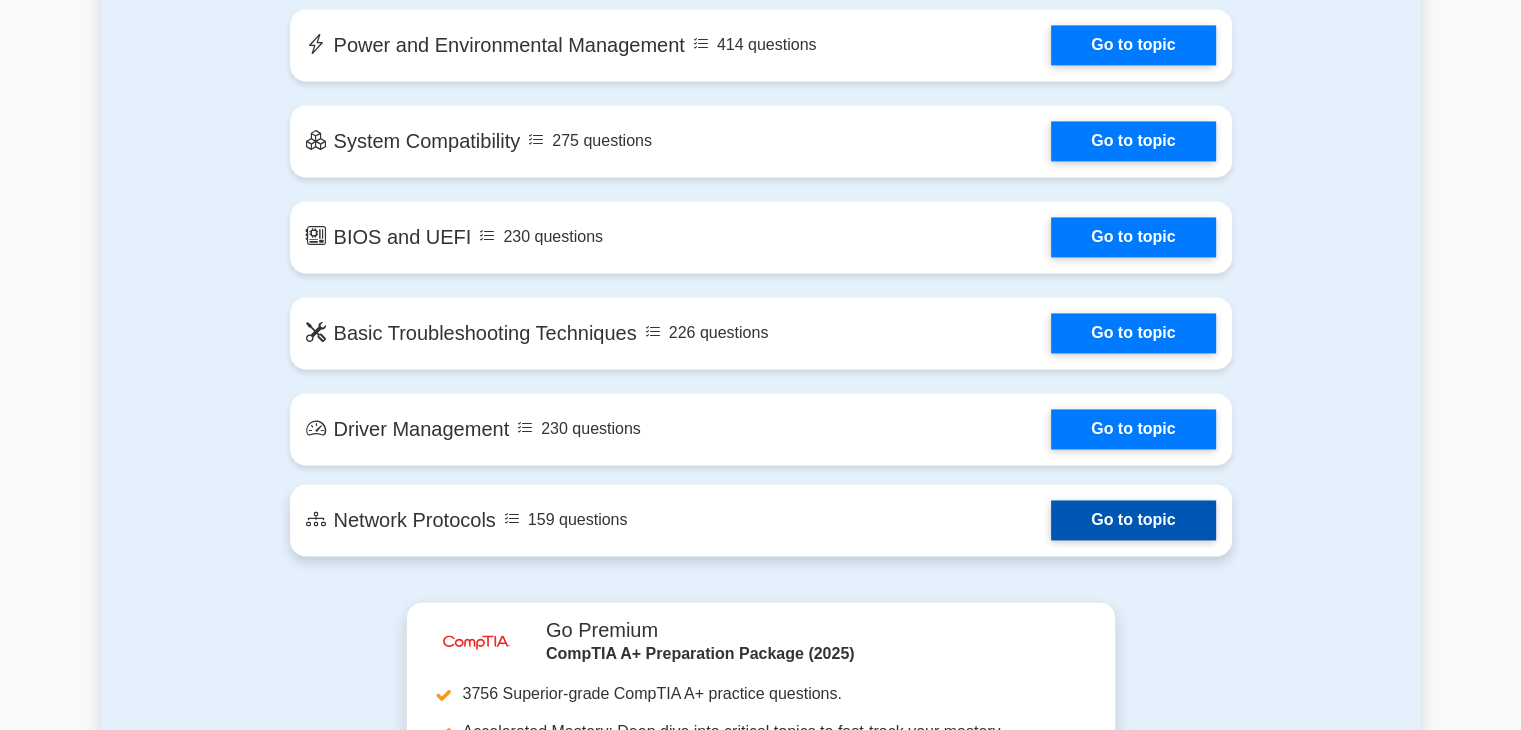 click on "Go to topic" at bounding box center (1133, 520) 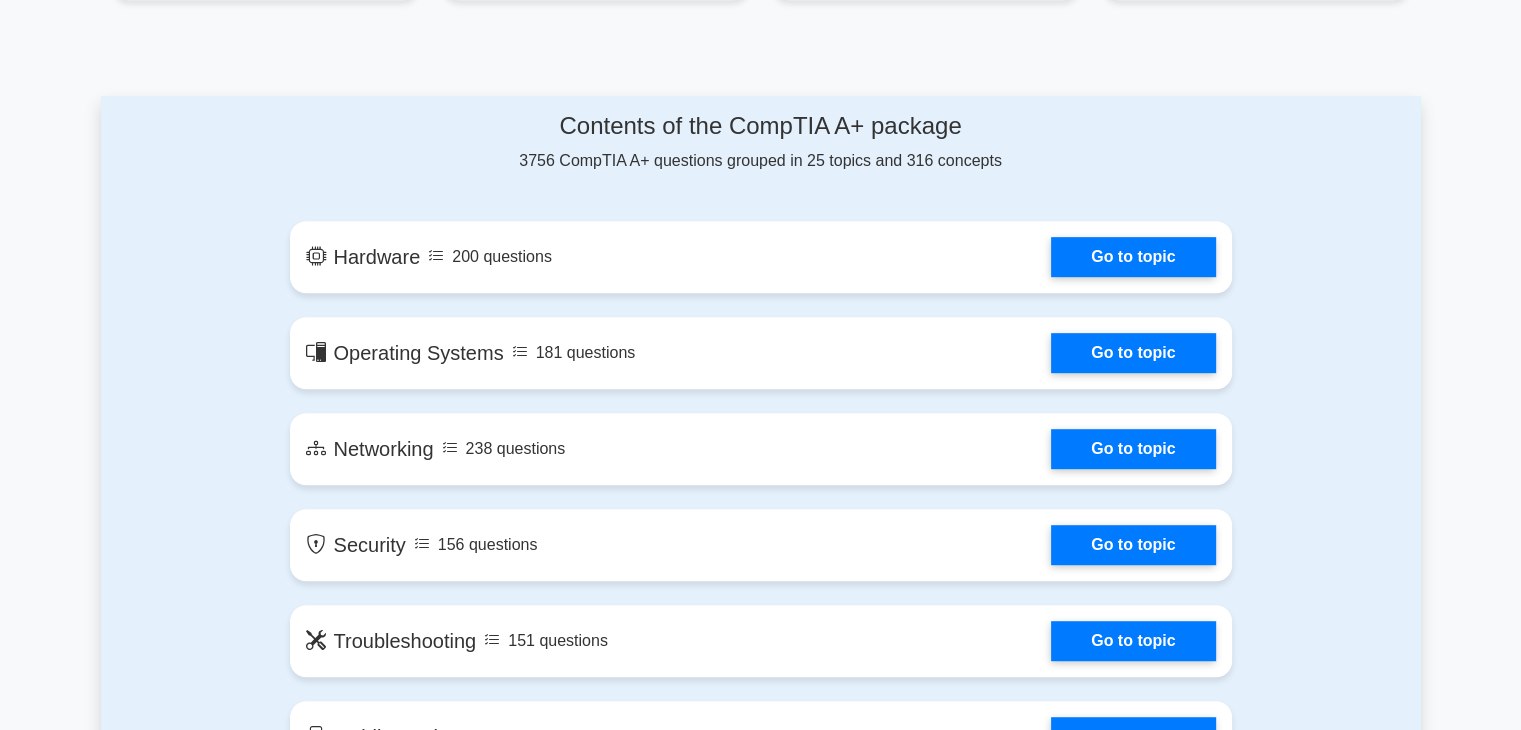 scroll, scrollTop: 1000, scrollLeft: 0, axis: vertical 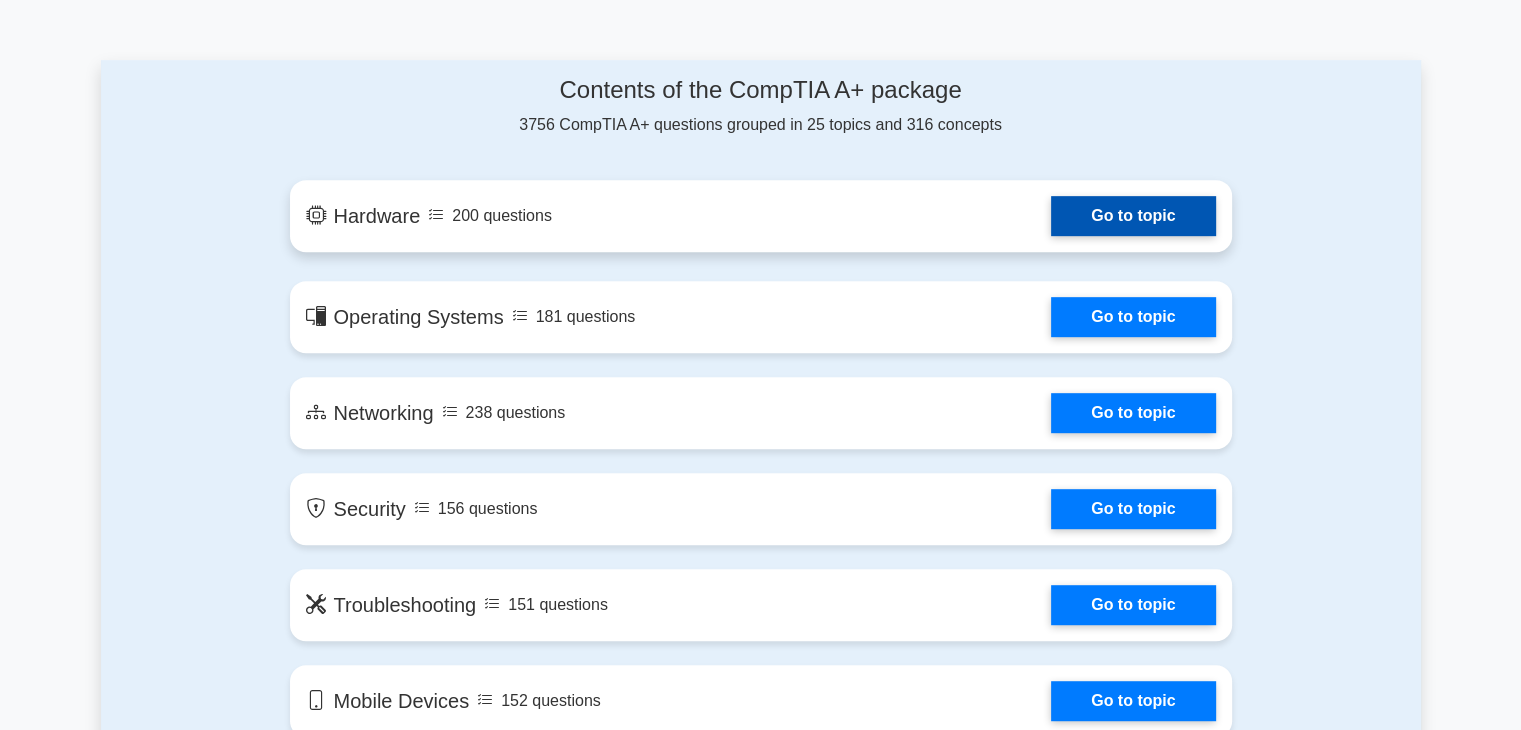 click on "Go to topic" at bounding box center (1133, 216) 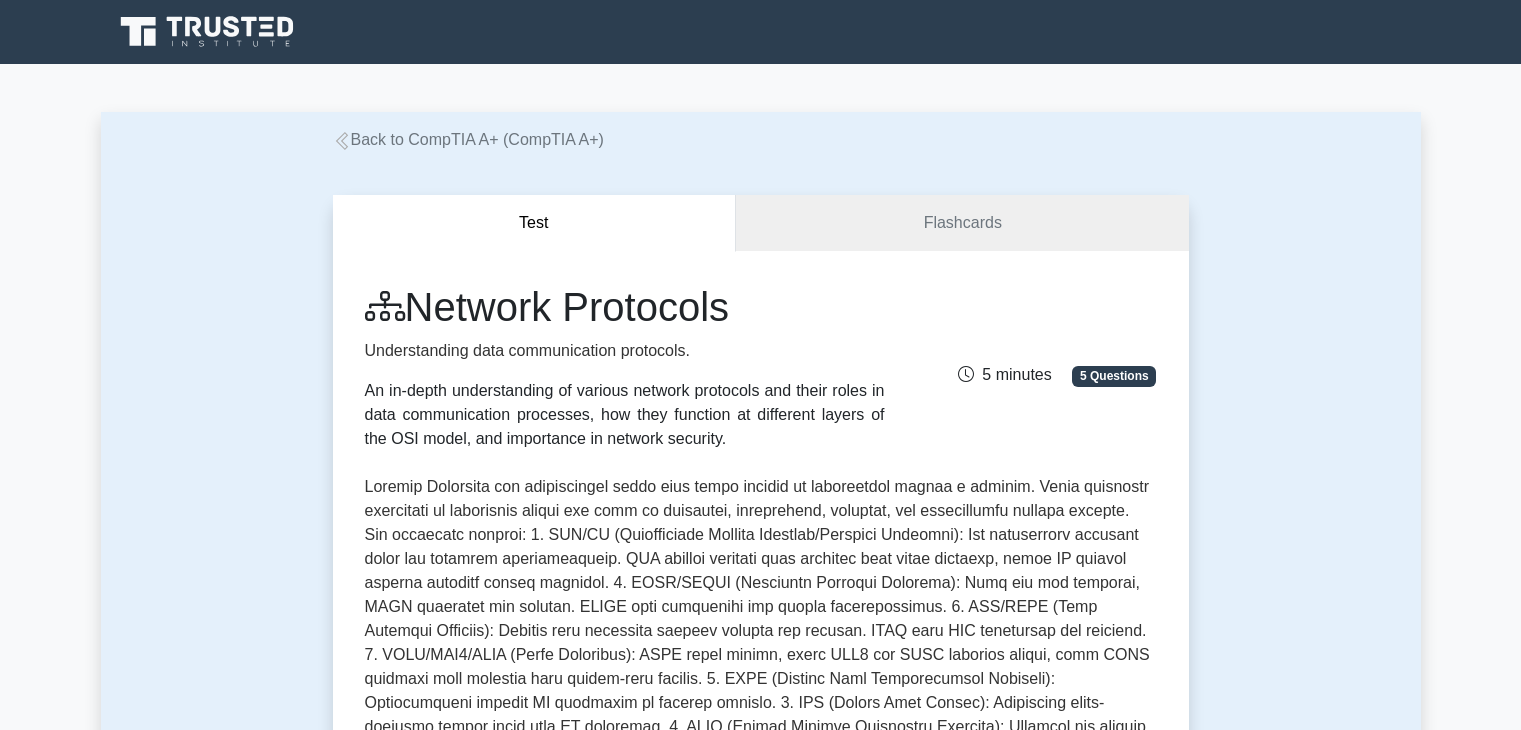 scroll, scrollTop: 0, scrollLeft: 0, axis: both 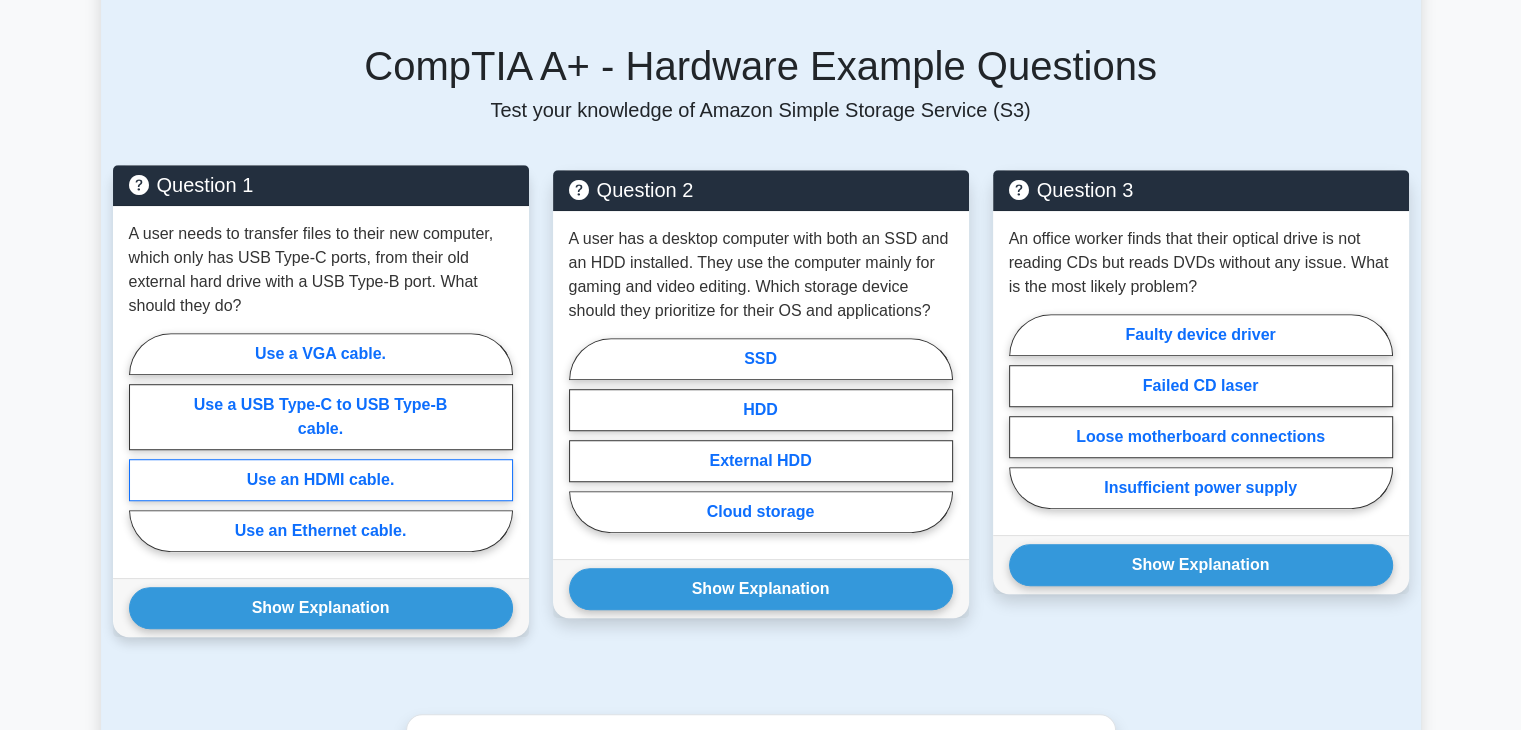 click on "Use an HDMI cable." at bounding box center (321, 480) 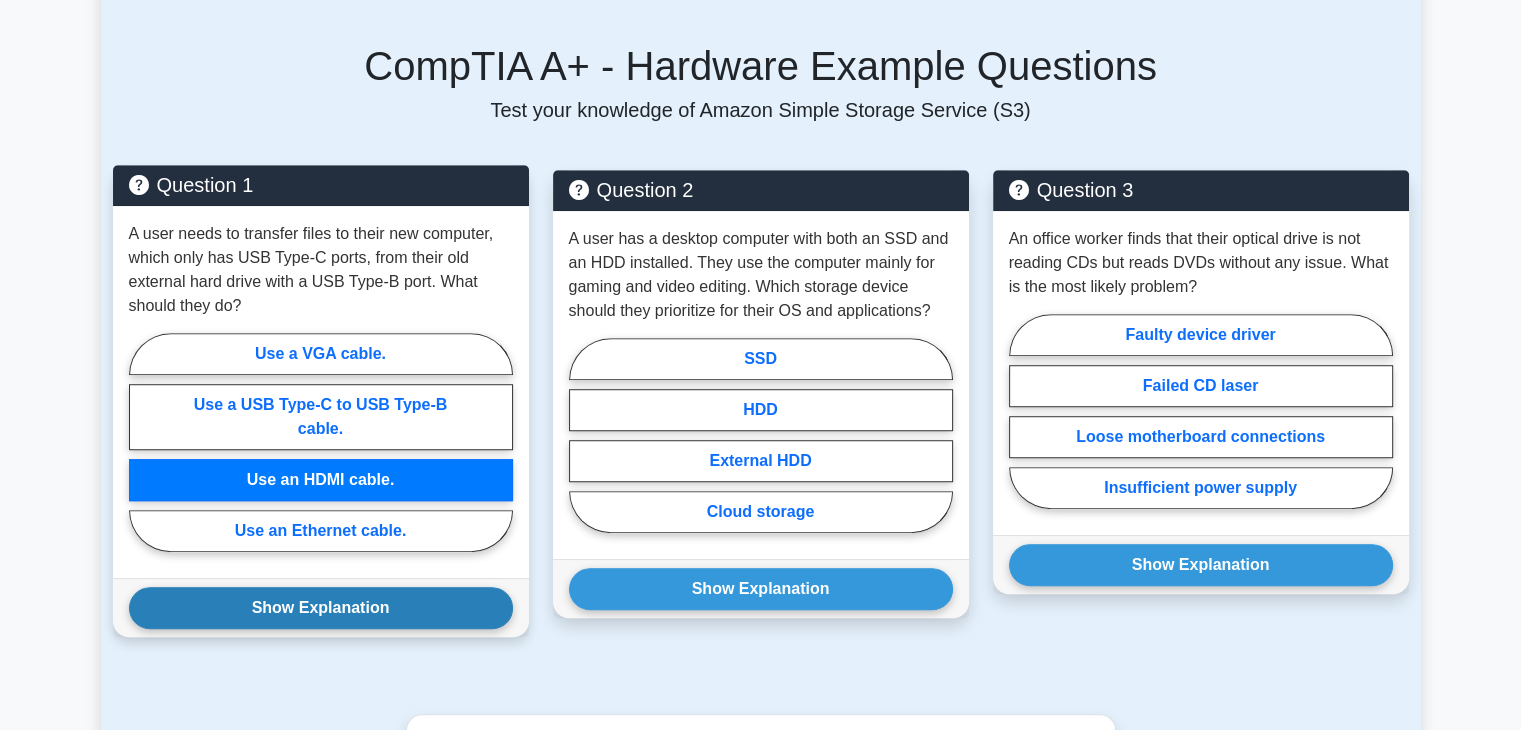 click on "Show Explanation" at bounding box center (321, 608) 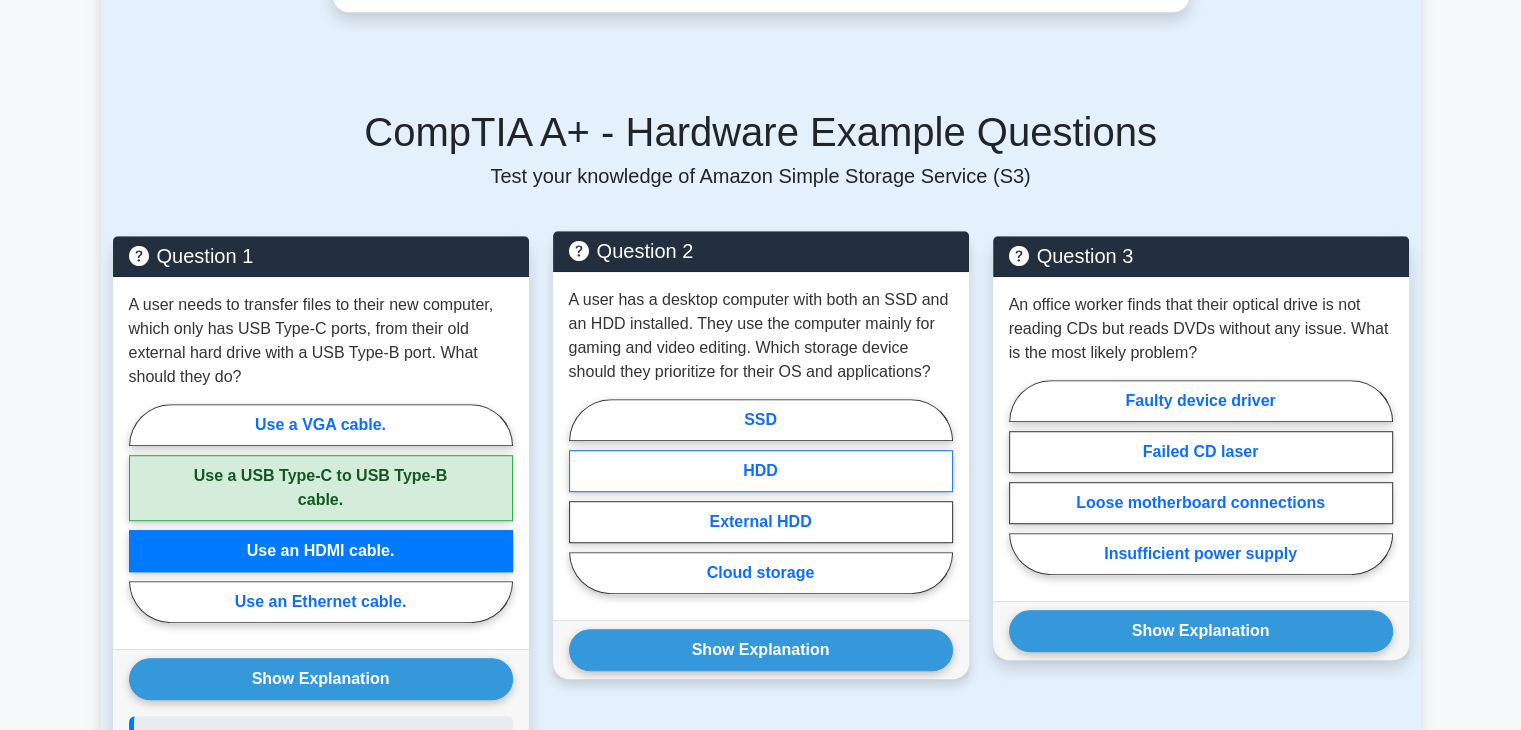 scroll, scrollTop: 1200, scrollLeft: 0, axis: vertical 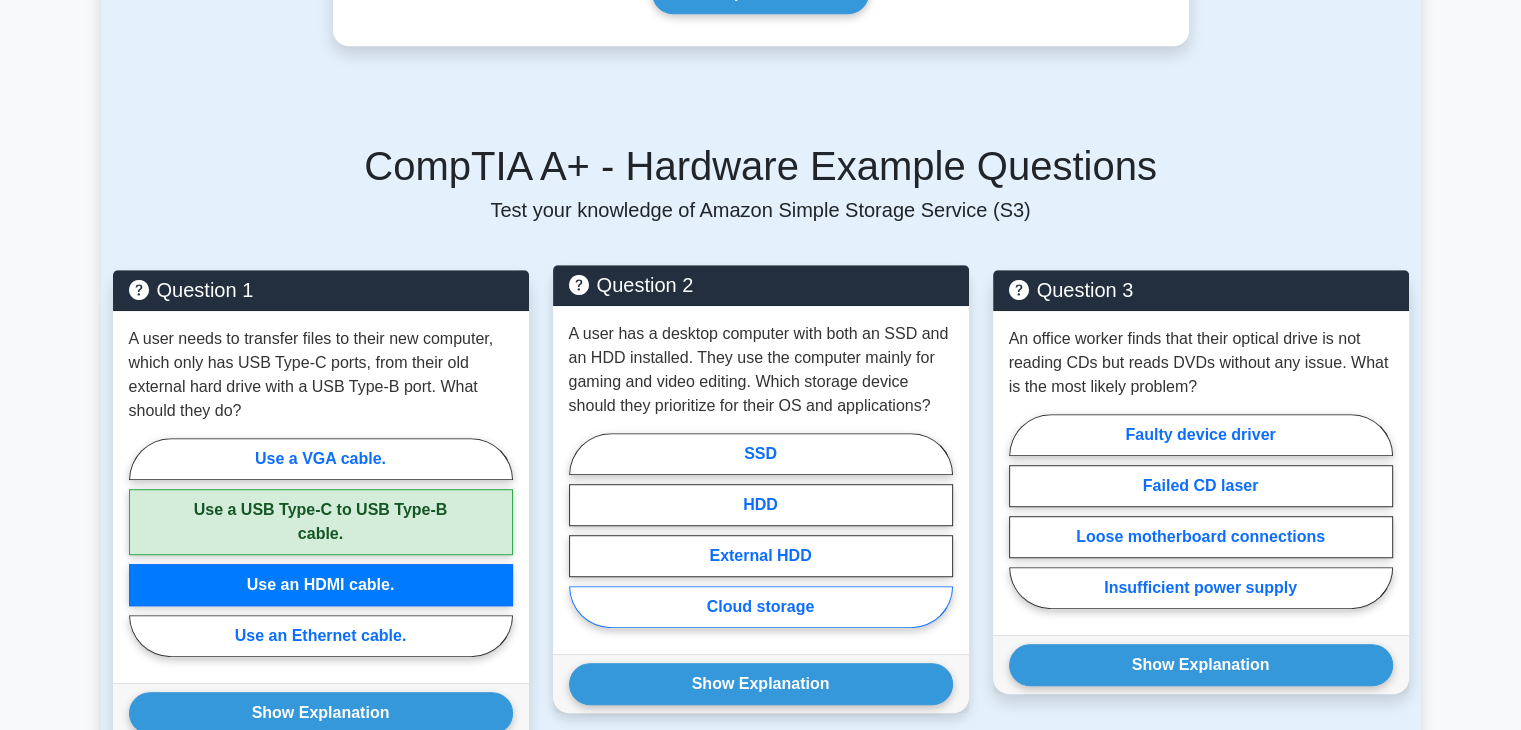 click on "Cloud storage" at bounding box center [761, 607] 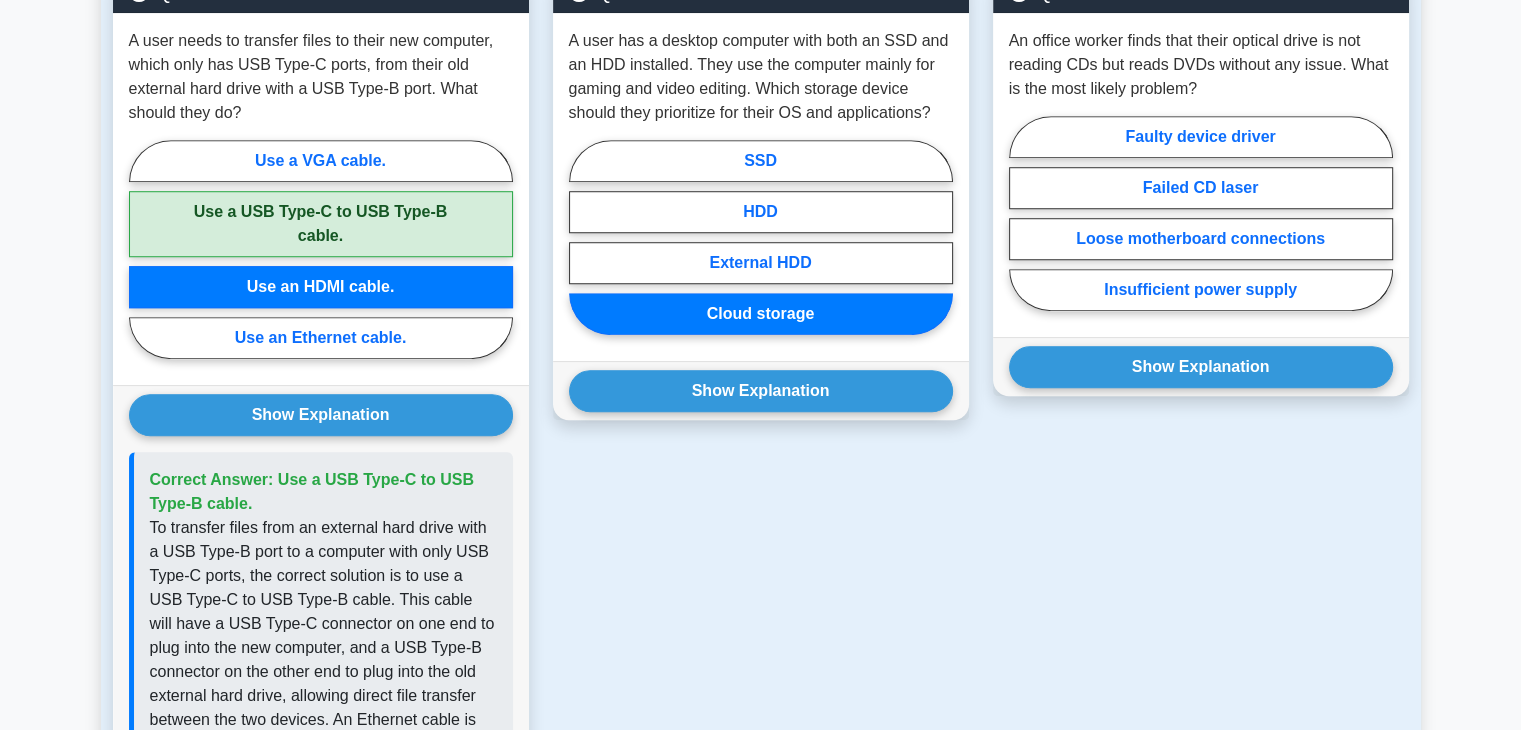 scroll, scrollTop: 1500, scrollLeft: 0, axis: vertical 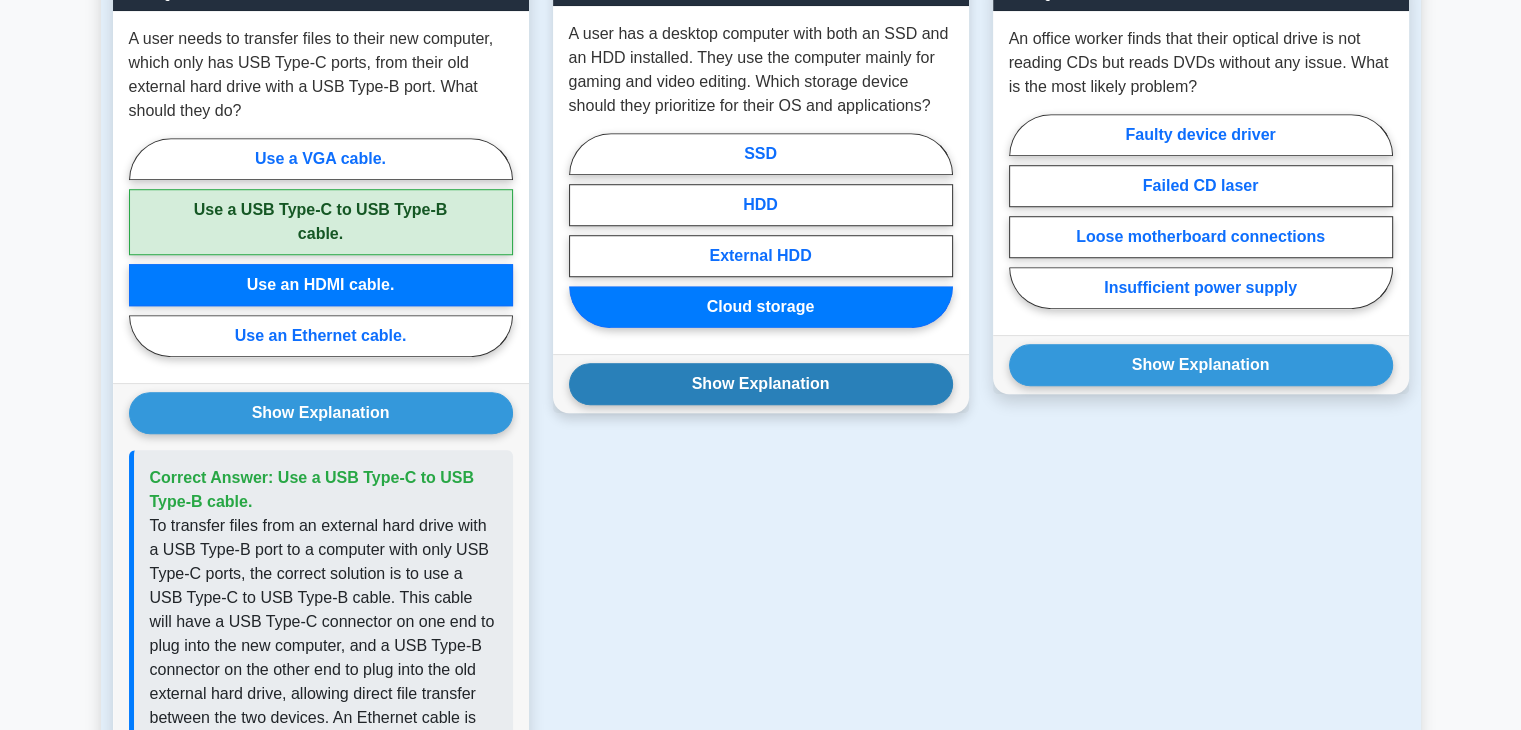 click on "Show Explanation" at bounding box center [761, 384] 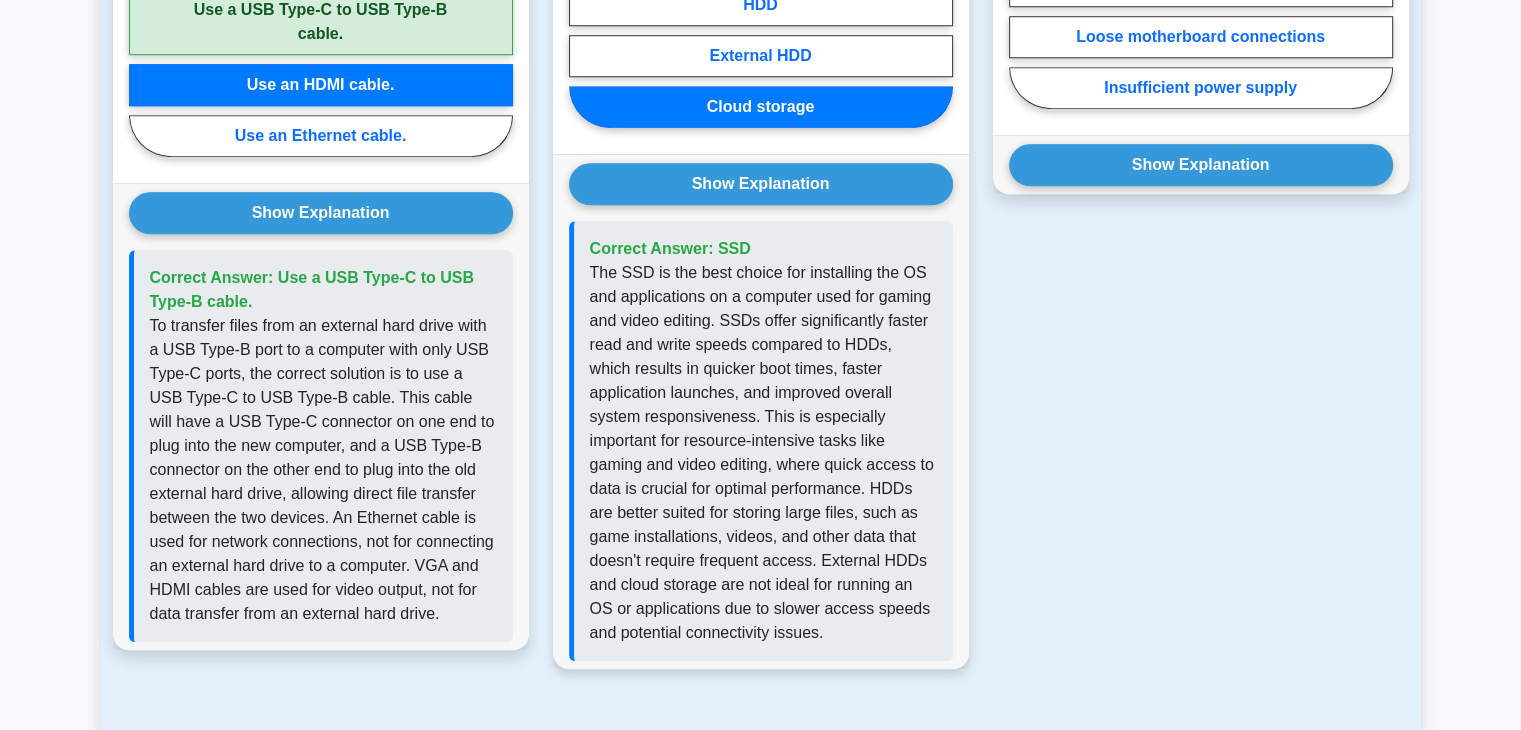scroll, scrollTop: 1400, scrollLeft: 0, axis: vertical 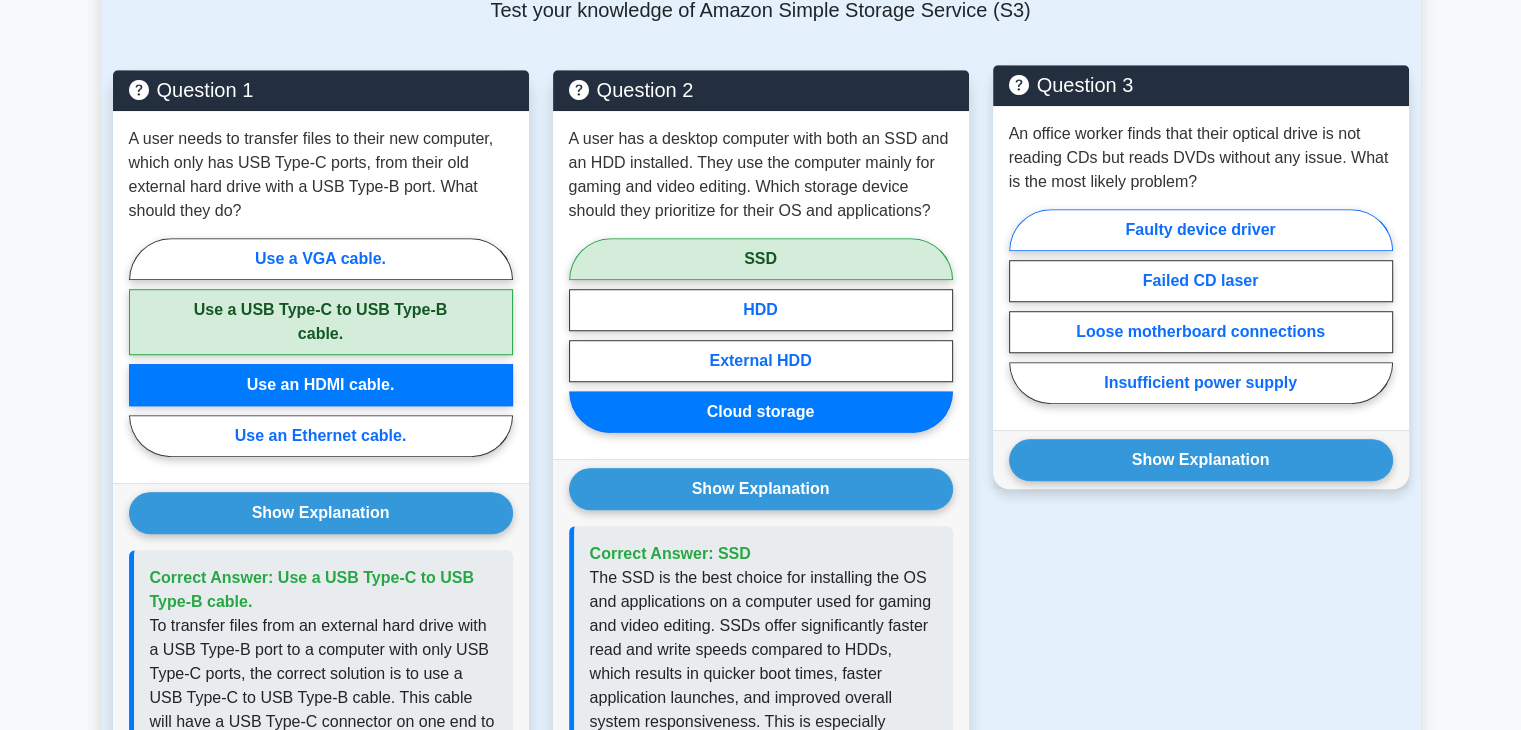 click on "Faulty device driver" at bounding box center [1201, 230] 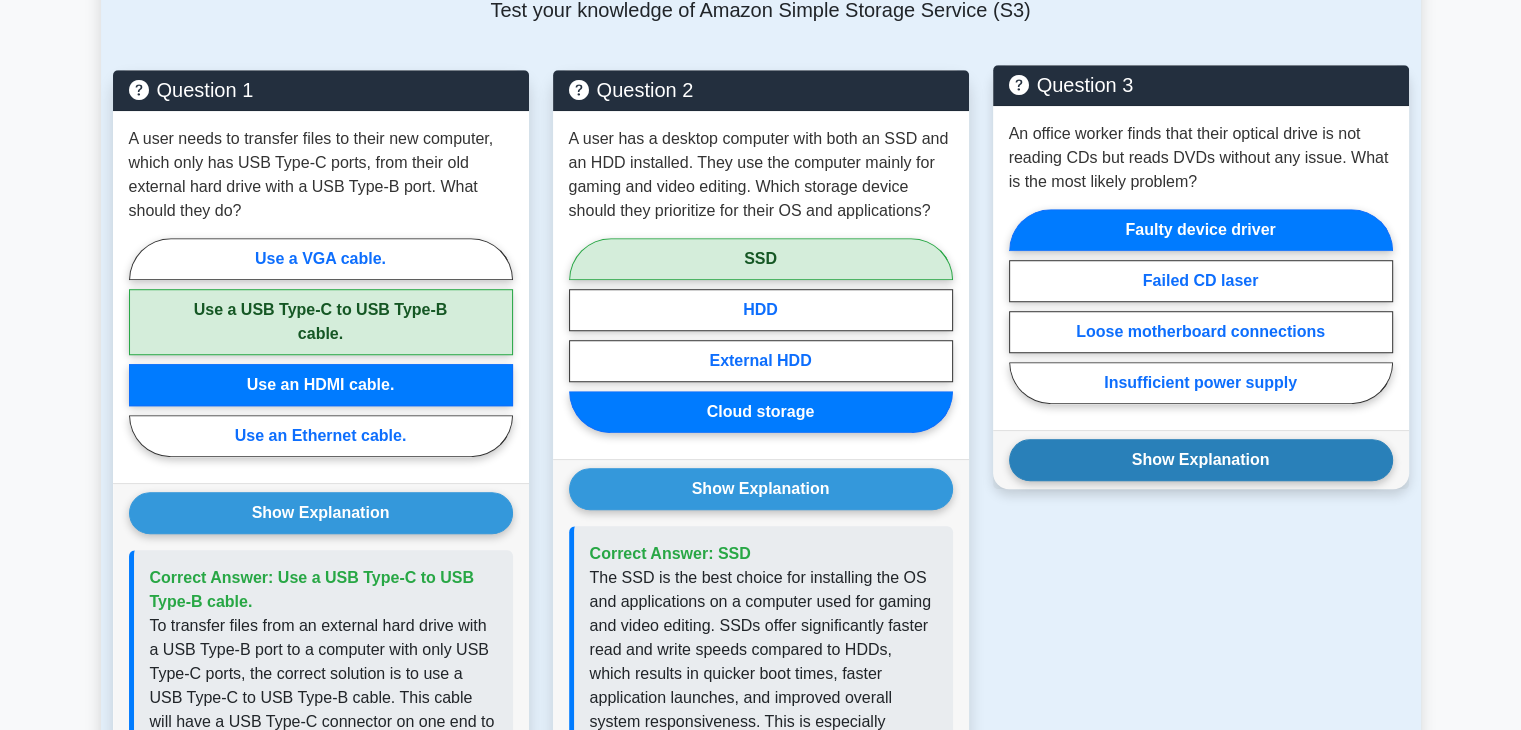 click on "Show Explanation" at bounding box center (1201, 460) 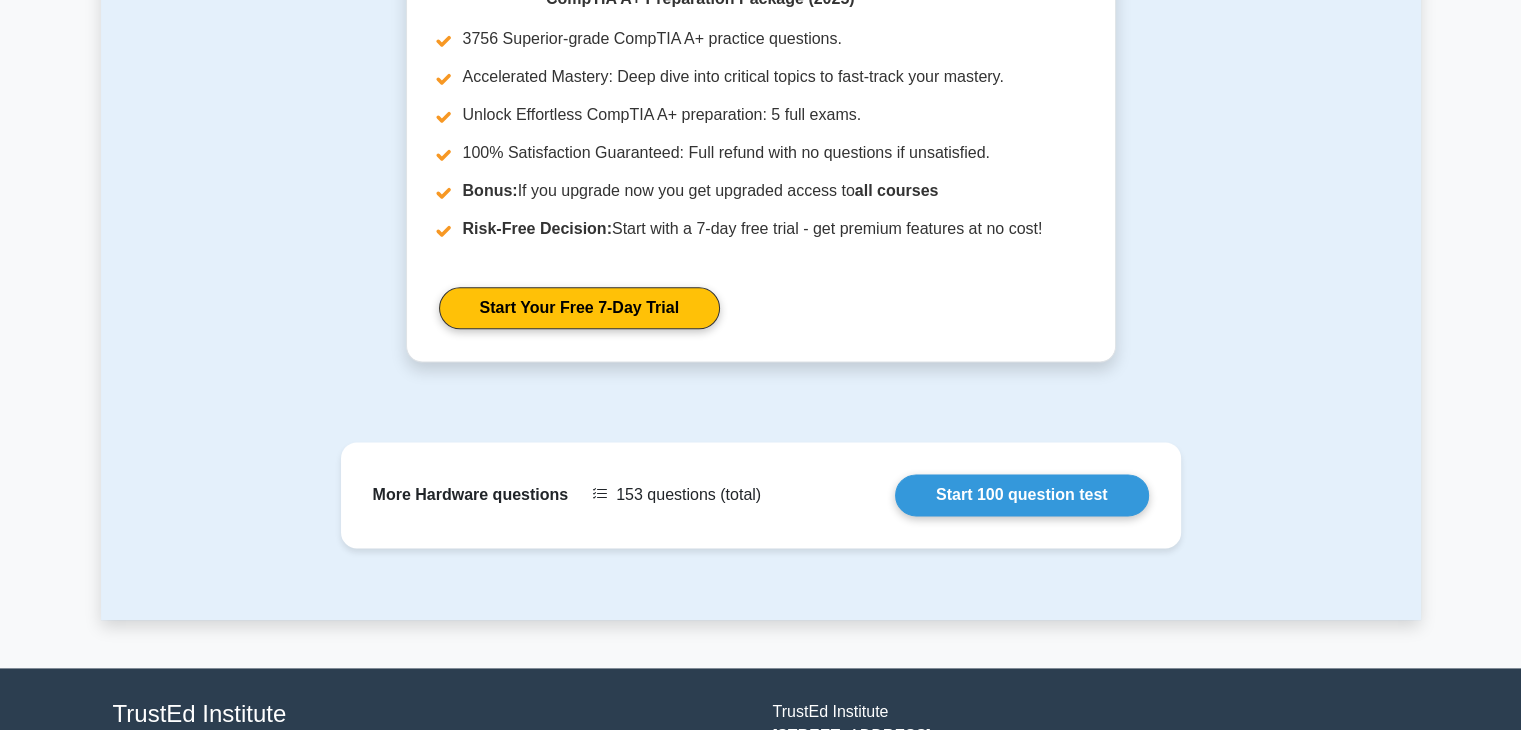 scroll, scrollTop: 2631, scrollLeft: 0, axis: vertical 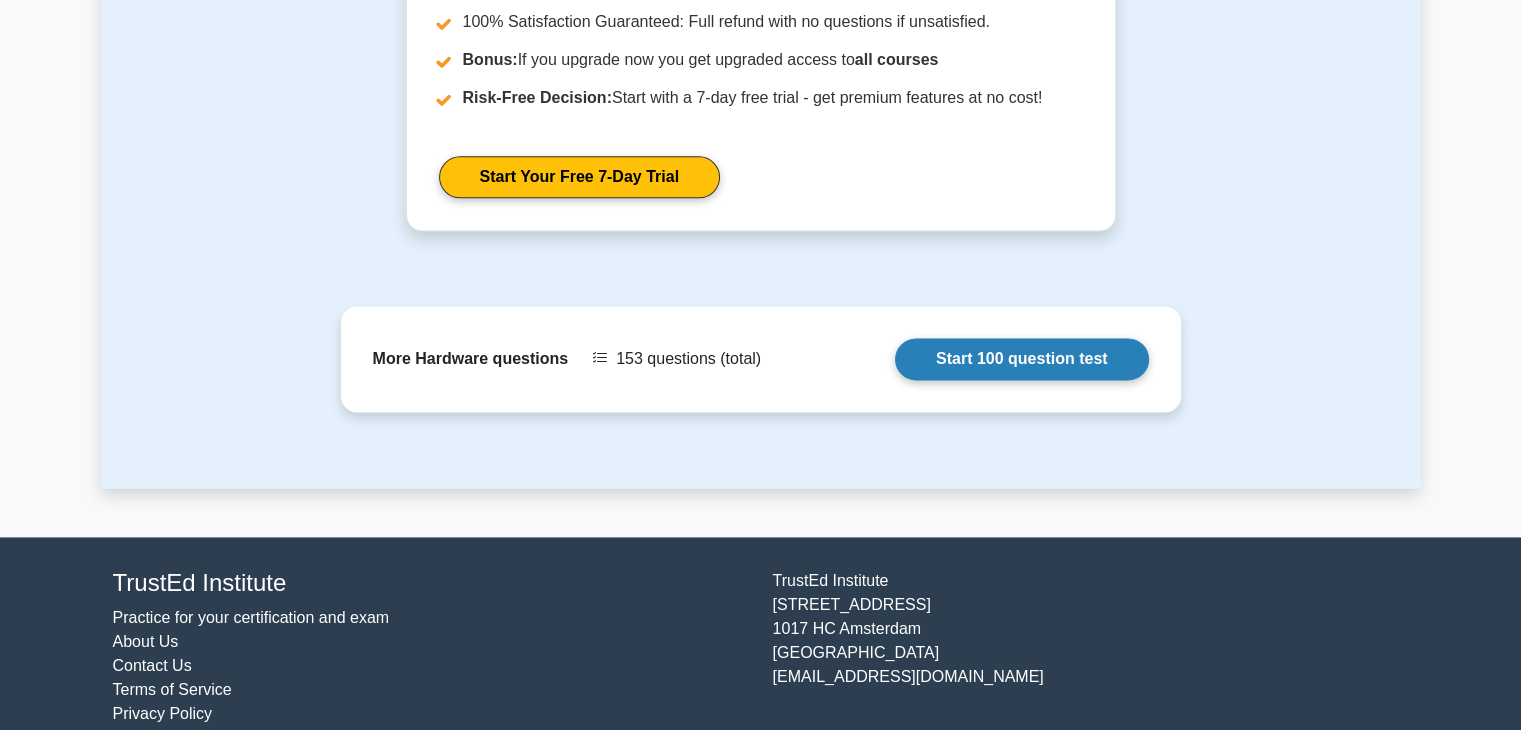 click on "Start 100 question test" at bounding box center (1022, 359) 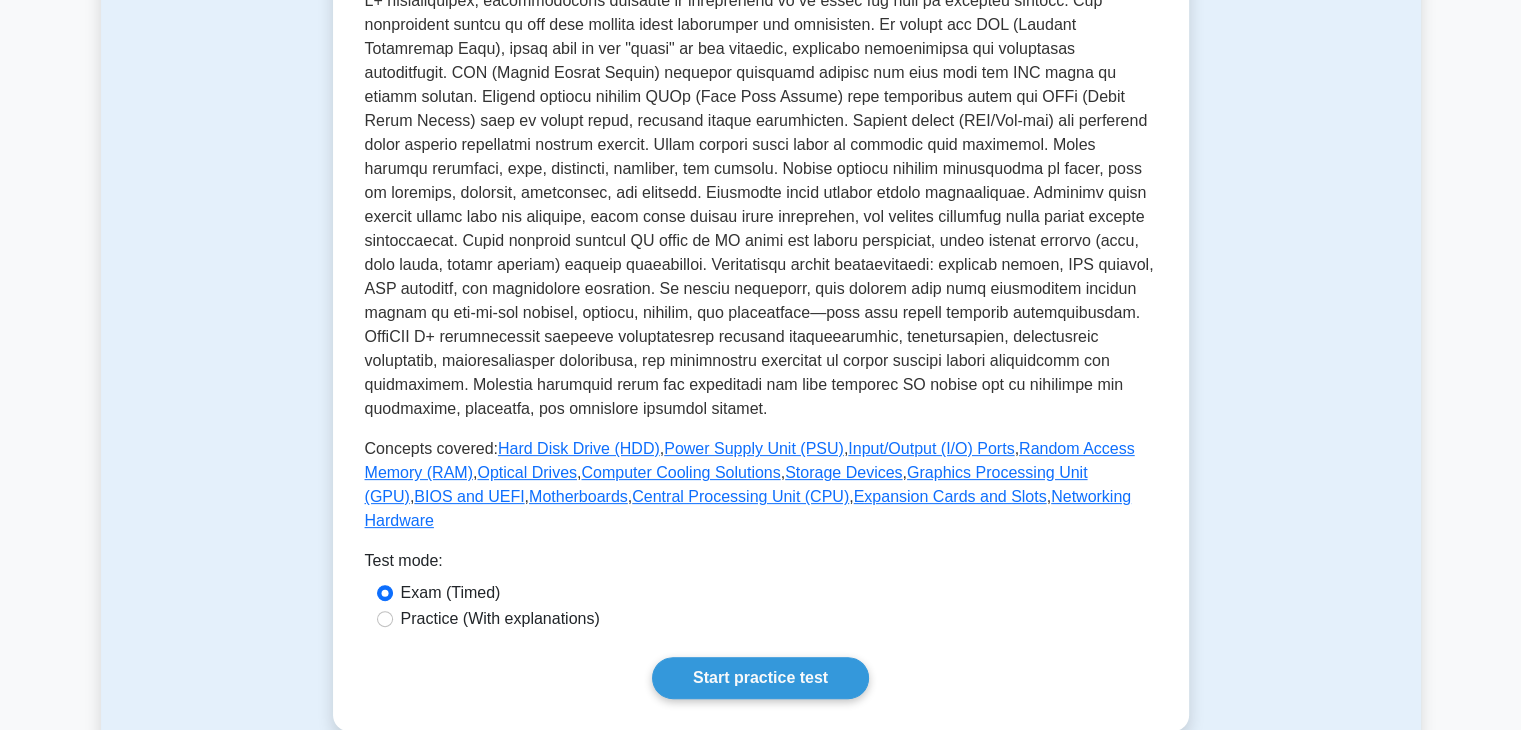scroll, scrollTop: 631, scrollLeft: 0, axis: vertical 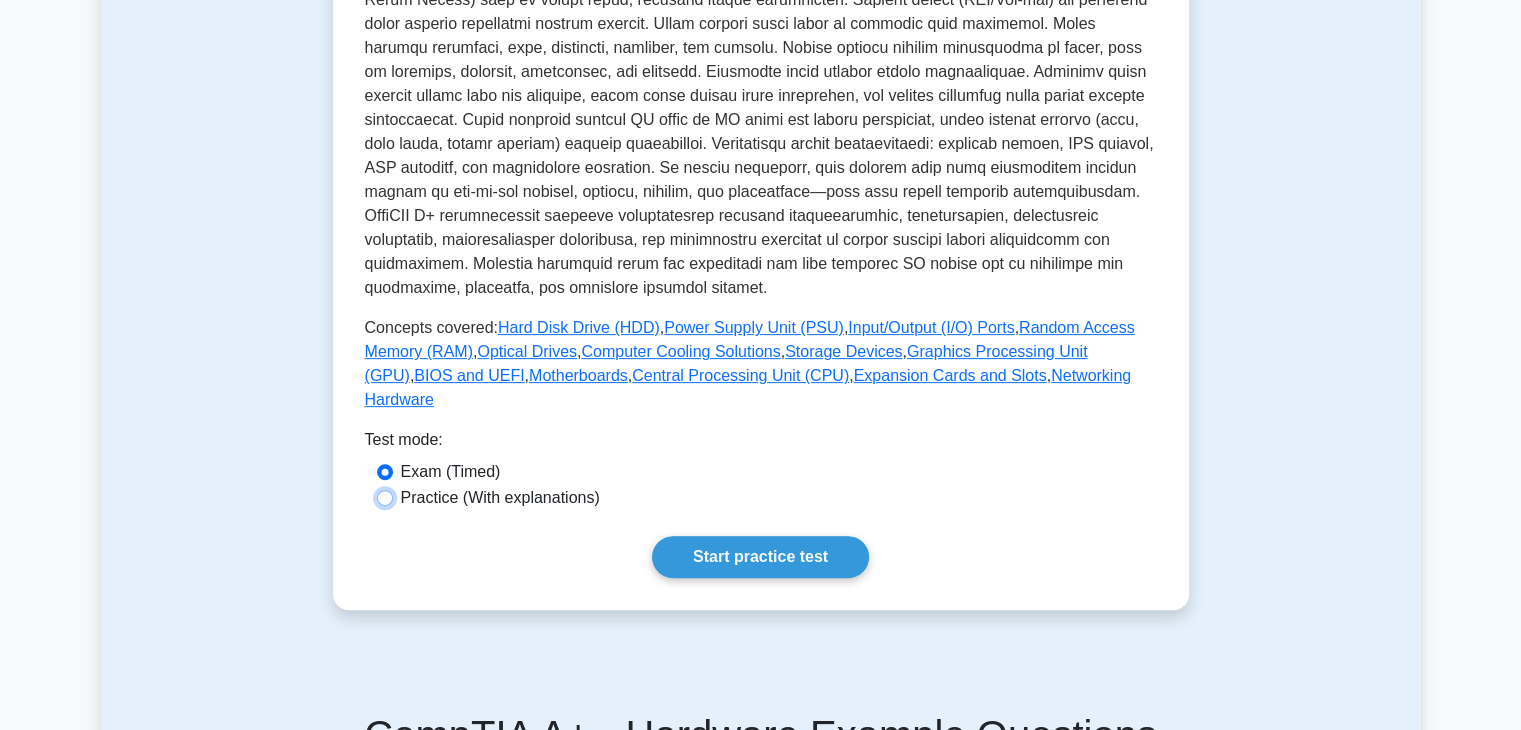 click on "Practice (With explanations)" at bounding box center (385, 498) 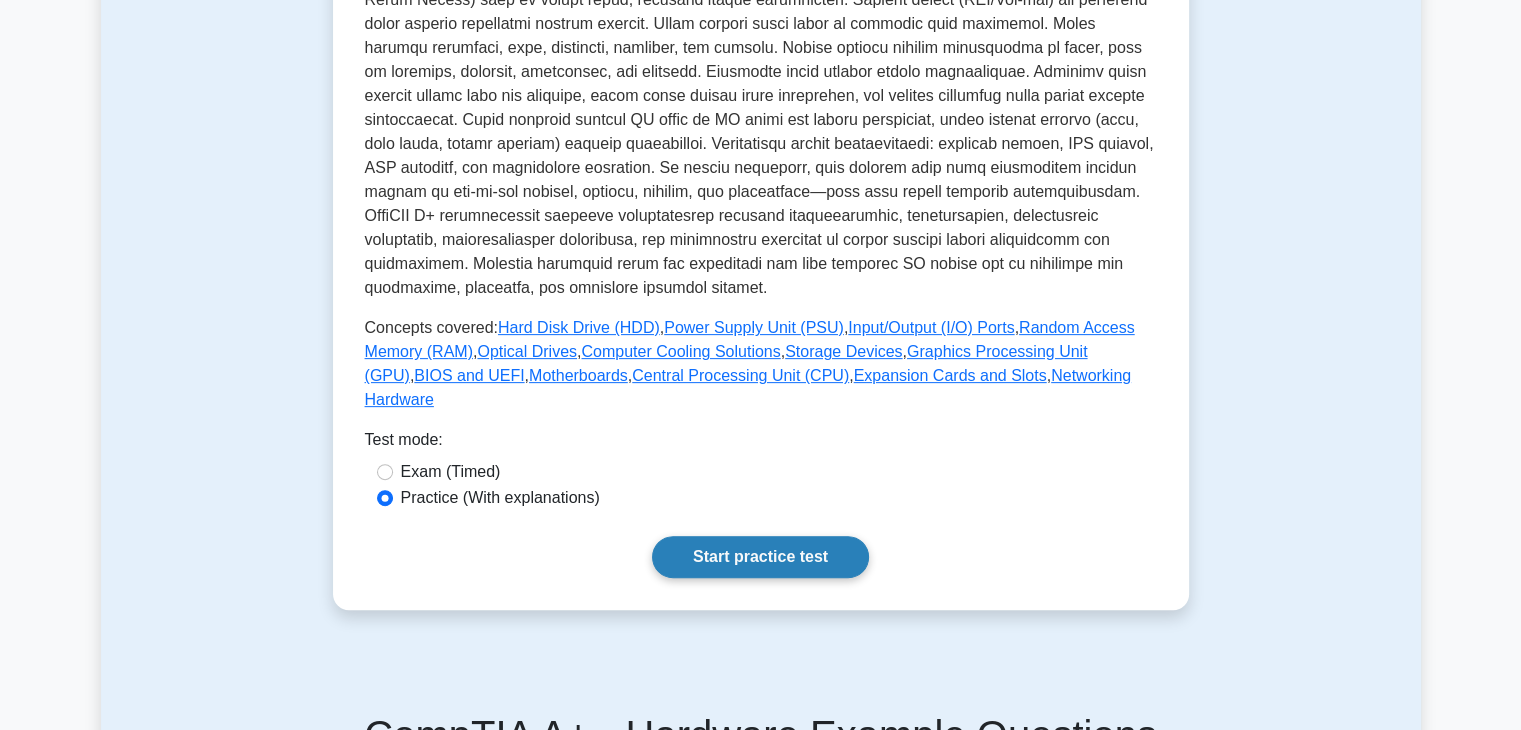 click on "Start practice test" at bounding box center (760, 557) 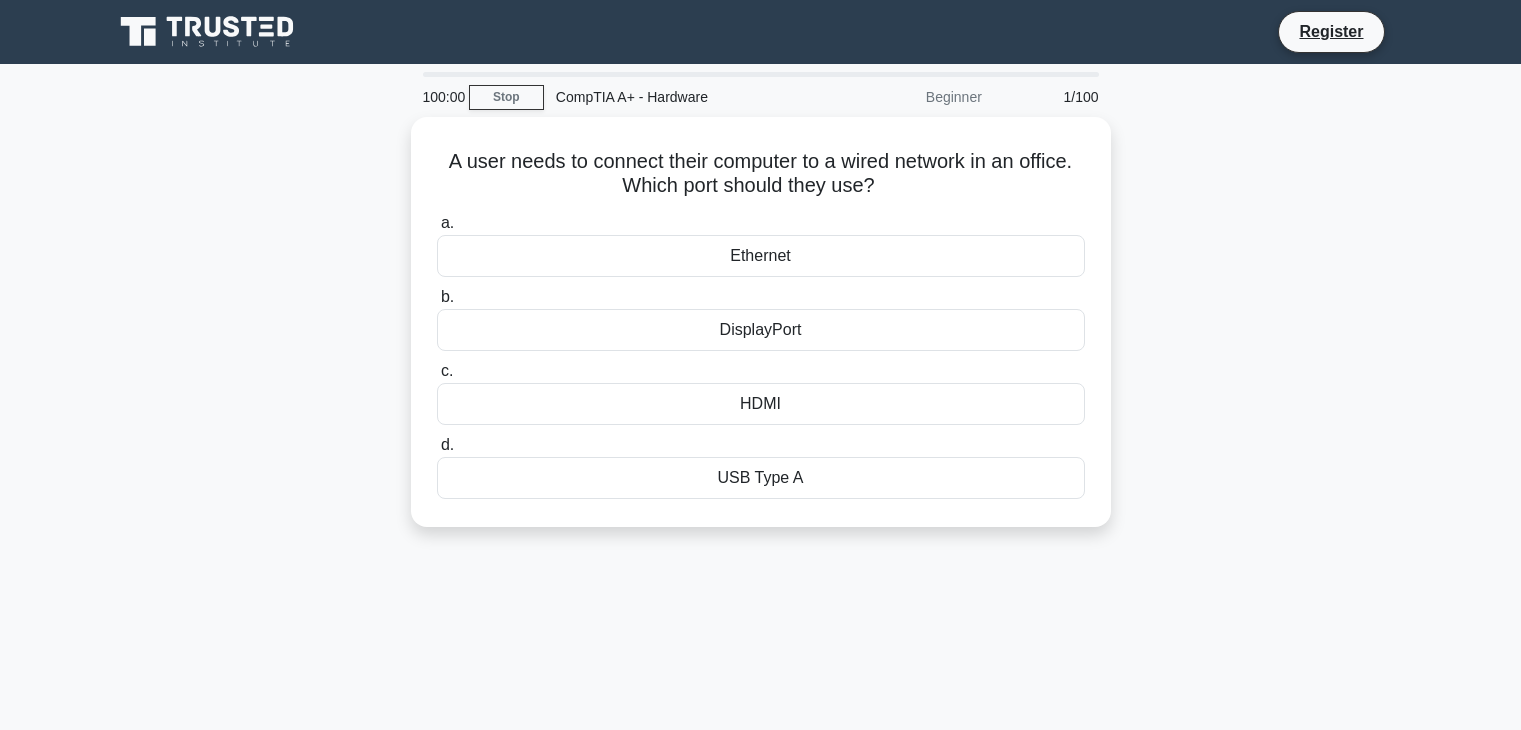 scroll, scrollTop: 0, scrollLeft: 0, axis: both 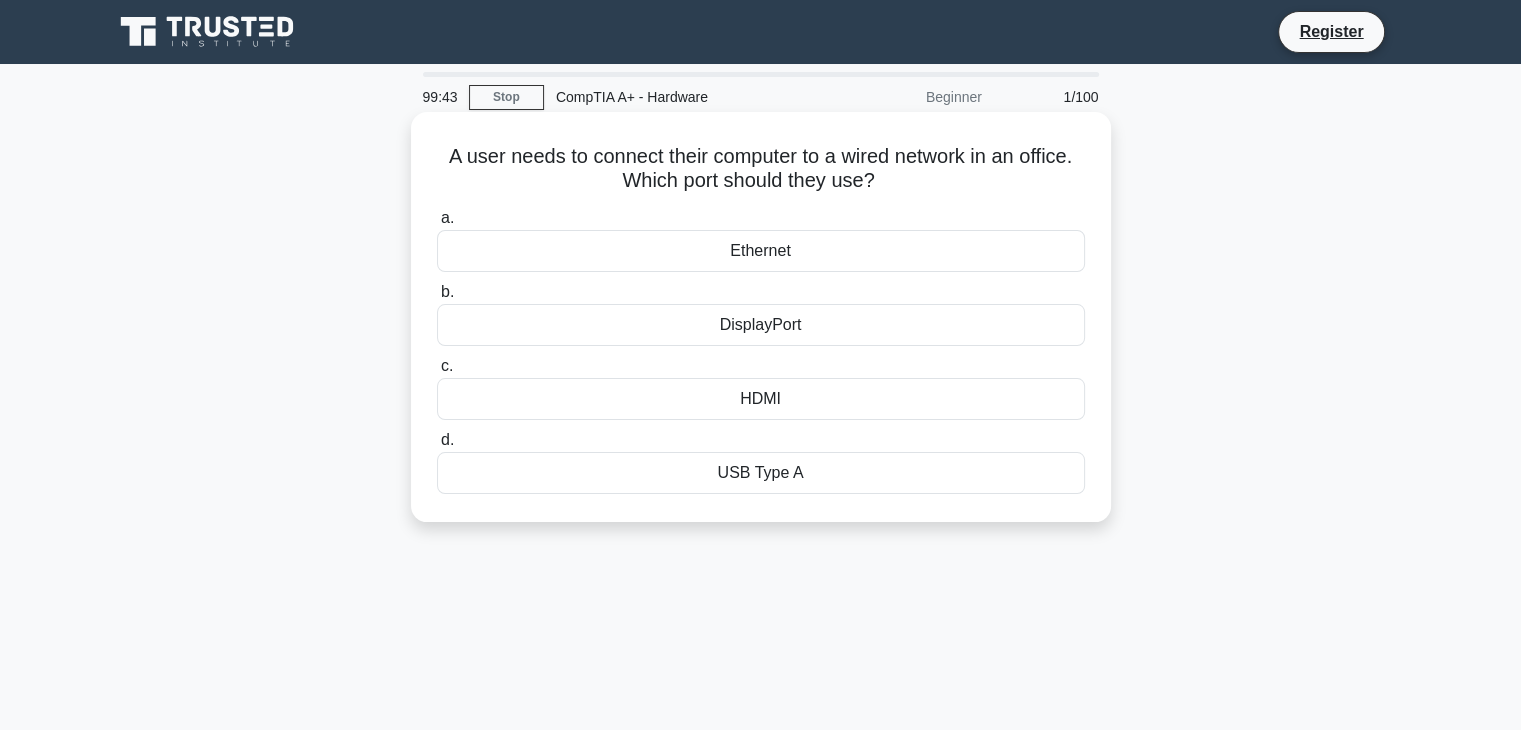 click on "DisplayPort" at bounding box center [761, 325] 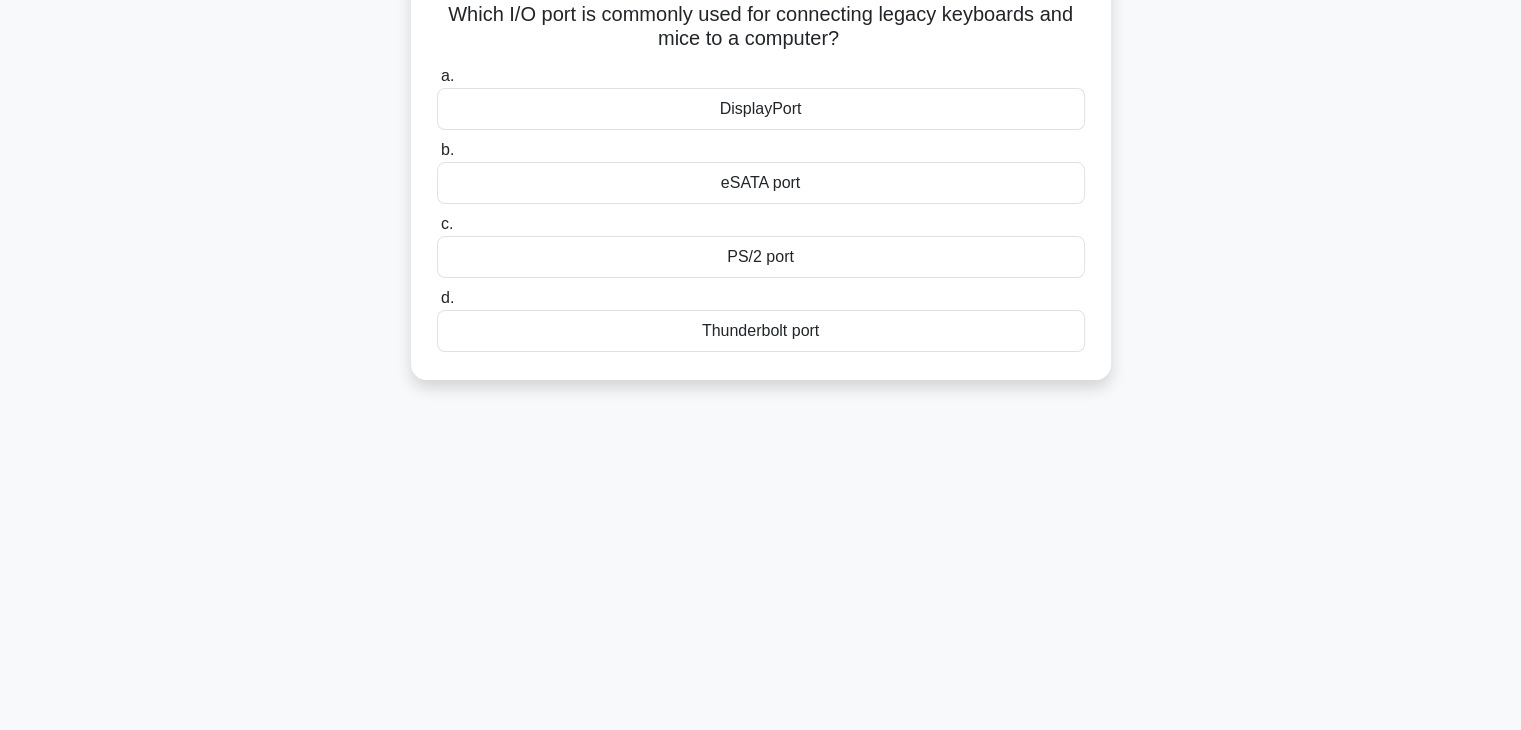 scroll, scrollTop: 0, scrollLeft: 0, axis: both 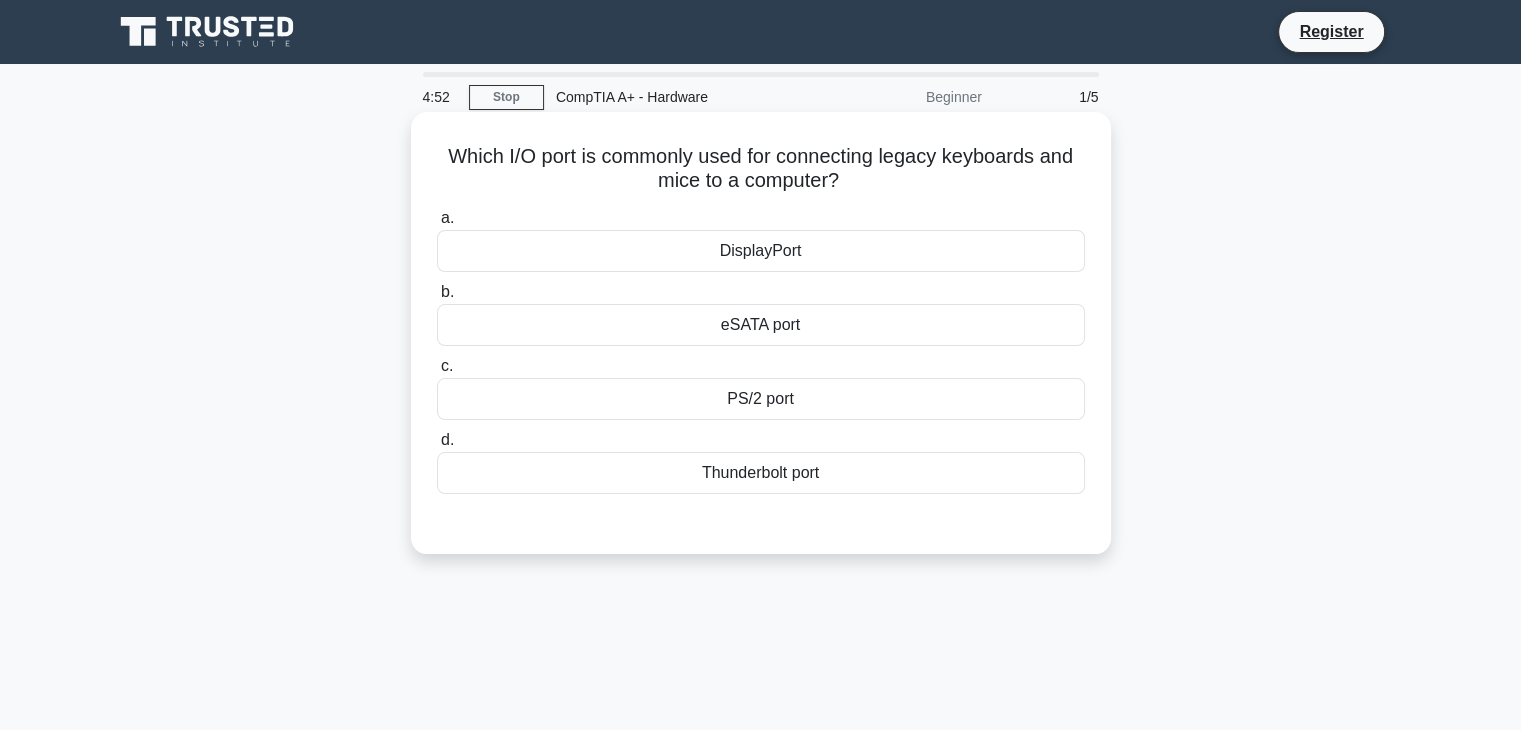click on "DisplayPort" at bounding box center [761, 251] 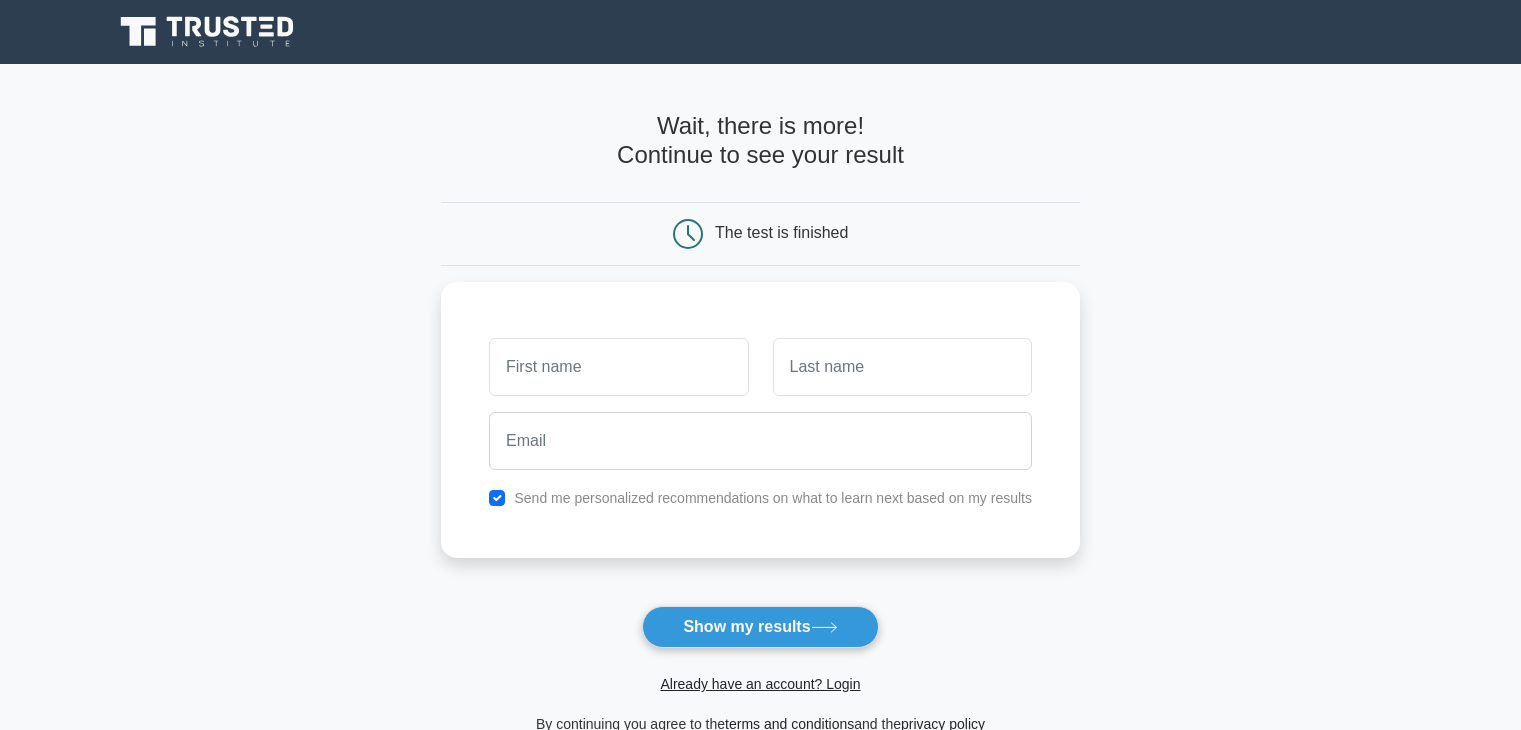 scroll, scrollTop: 0, scrollLeft: 0, axis: both 